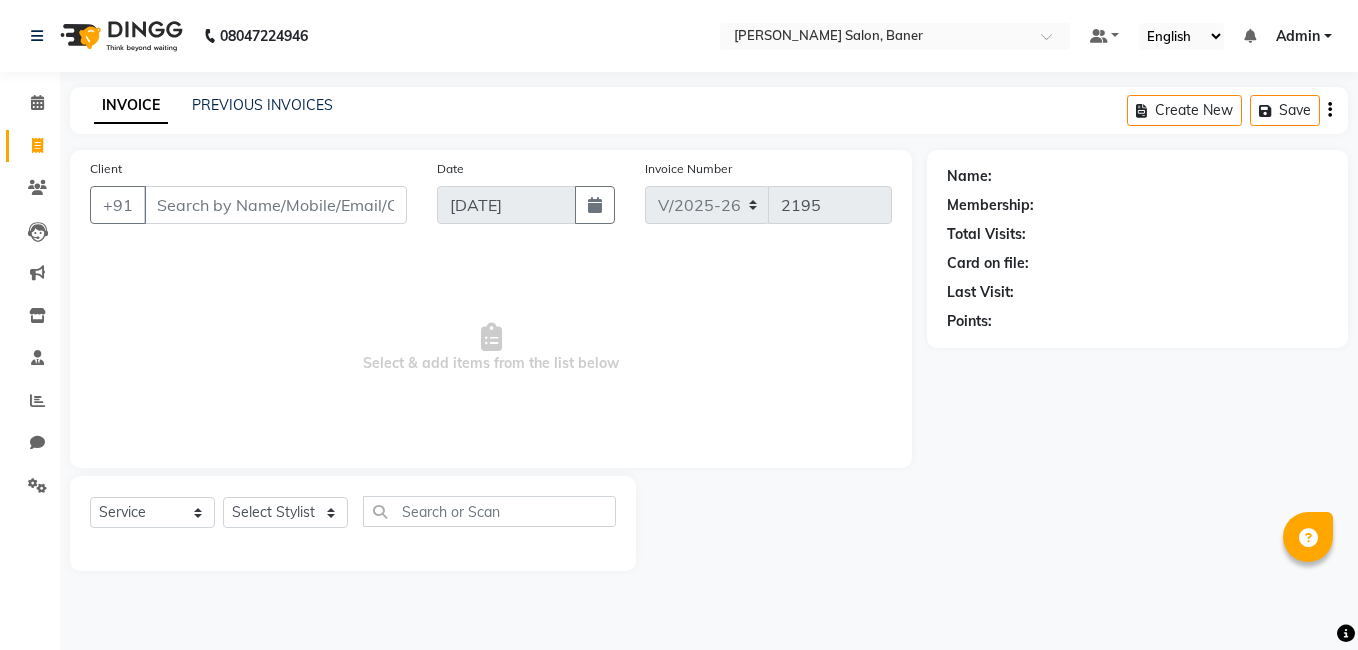 select on "7115" 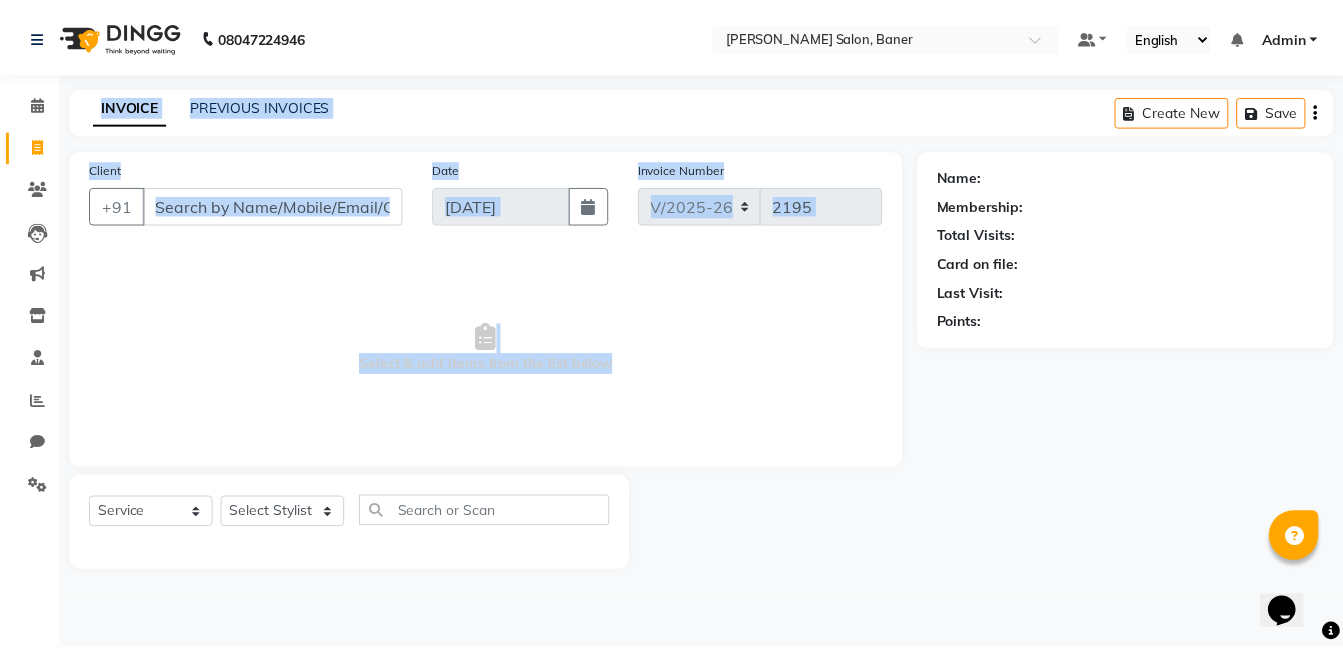 scroll, scrollTop: 0, scrollLeft: 0, axis: both 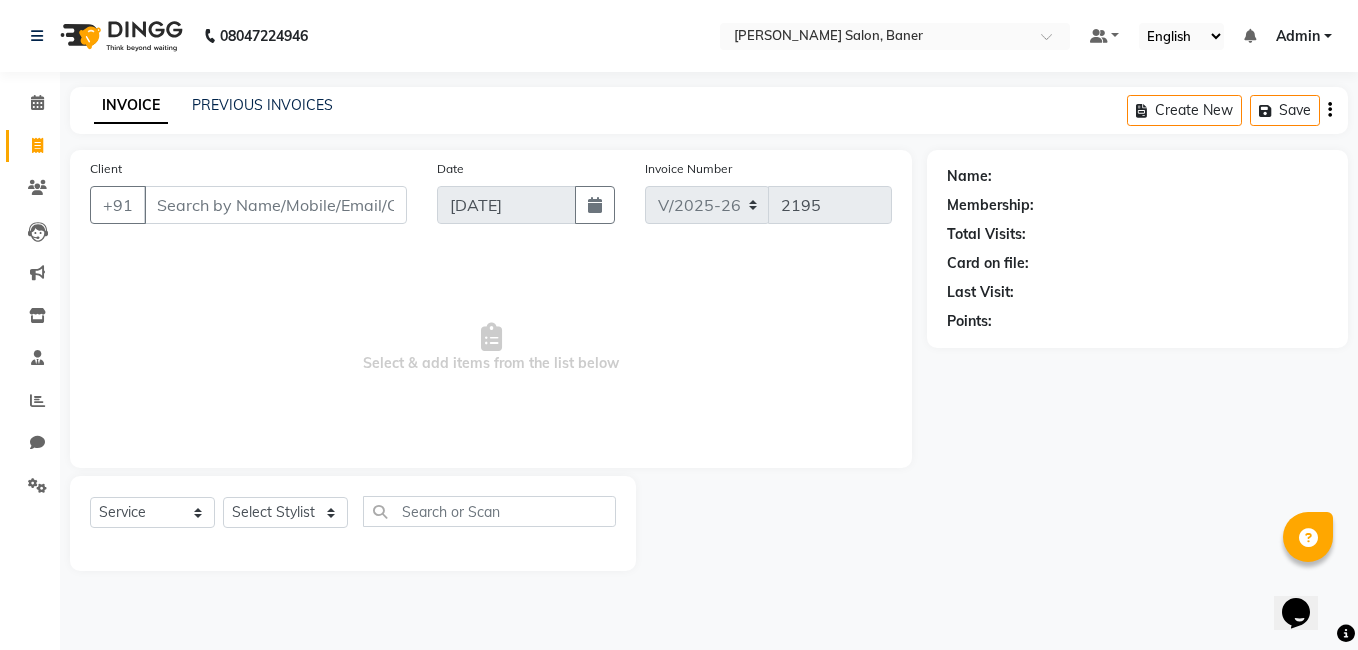 click on "08047224946 Select Location × [PERSON_NAME] Salon, Baner Default Panel My Panel English ENGLISH Español العربية मराठी हिंदी ગુજરાતી தமிழ் 中文 Notifications nothing to show Admin Manage Profile Change Password Sign out  Version:3.15.4  ☀ [PERSON_NAME] Salon, Baner  Calendar  Invoice  Clients  Leads   Marketing  Inventory  Staff  Reports  Chat  Settings Upcoming Tentative Confirm Bookings Generate Report Segments Page Builder INVOICE PREVIOUS INVOICES Create New   Save  Client +91 Date [DATE] Invoice Number V/2025 V/[PHONE_NUMBER]  Select & add items from the list below  Select  Service  Product  Membership  Package Voucher Prepaid Gift Card  Select Stylist Admin [PERSON_NAME] [PERSON_NAME] [PERSON_NAME] [PERSON_NAME]  [PERSON_NAME]  [PERSON_NAME] [PERSON_NAME] Rahul chhapchhade [PERSON_NAME] [PERSON_NAME] [PERSON_NAME] Name: Membership: Total Visits: Card on file: Last Visit:  Points:" at bounding box center (679, 325) 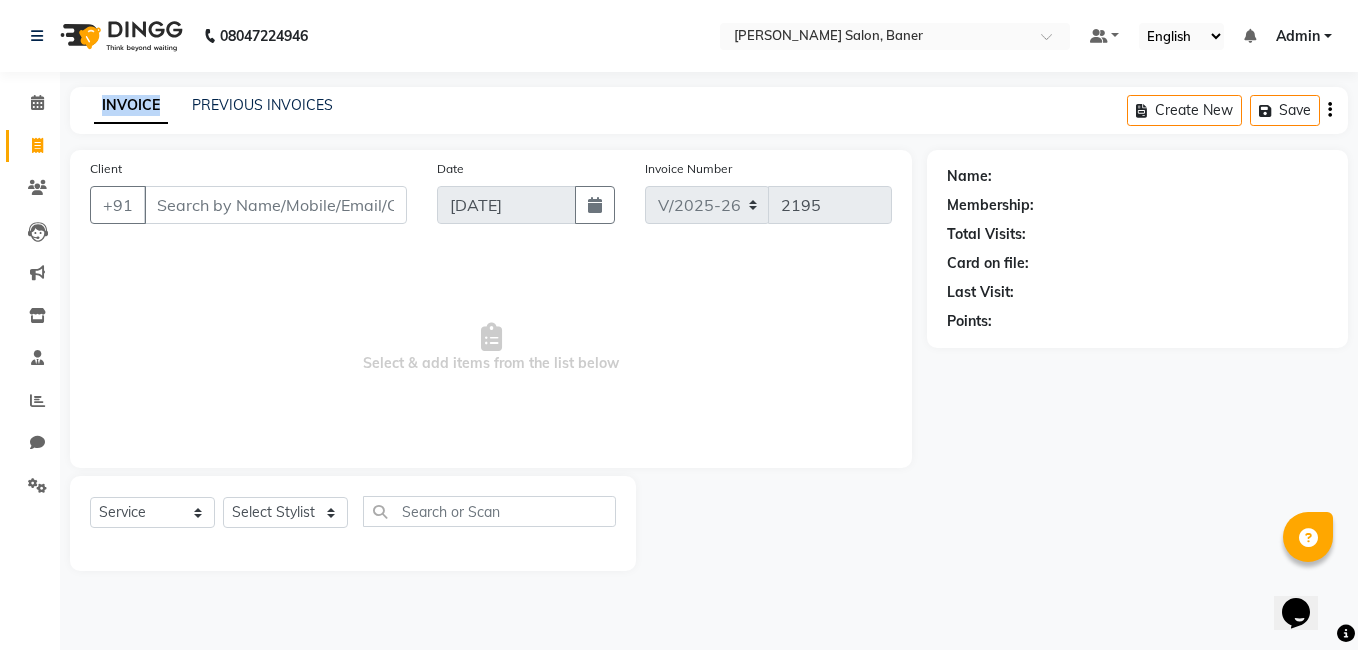 click on "08047224946 Select Location × [PERSON_NAME] Salon, Baner Default Panel My Panel English ENGLISH Español العربية मराठी हिंदी ગુજરાતી தமிழ் 中文 Notifications nothing to show Admin Manage Profile Change Password Sign out  Version:3.15.4  ☀ [PERSON_NAME] Salon, Baner  Calendar  Invoice  Clients  Leads   Marketing  Inventory  Staff  Reports  Chat  Settings Upcoming Tentative Confirm Bookings Generate Report Segments Page Builder INVOICE PREVIOUS INVOICES Create New   Save  Client +91 Date [DATE] Invoice Number V/2025 V/[PHONE_NUMBER]  Select & add items from the list below  Select  Service  Product  Membership  Package Voucher Prepaid Gift Card  Select Stylist Admin [PERSON_NAME] [PERSON_NAME] [PERSON_NAME] [PERSON_NAME]  [PERSON_NAME]  [PERSON_NAME] [PERSON_NAME] Rahul chhapchhade [PERSON_NAME] [PERSON_NAME] [PERSON_NAME] Name: Membership: Total Visits: Card on file: Last Visit:  Points:" at bounding box center [679, 325] 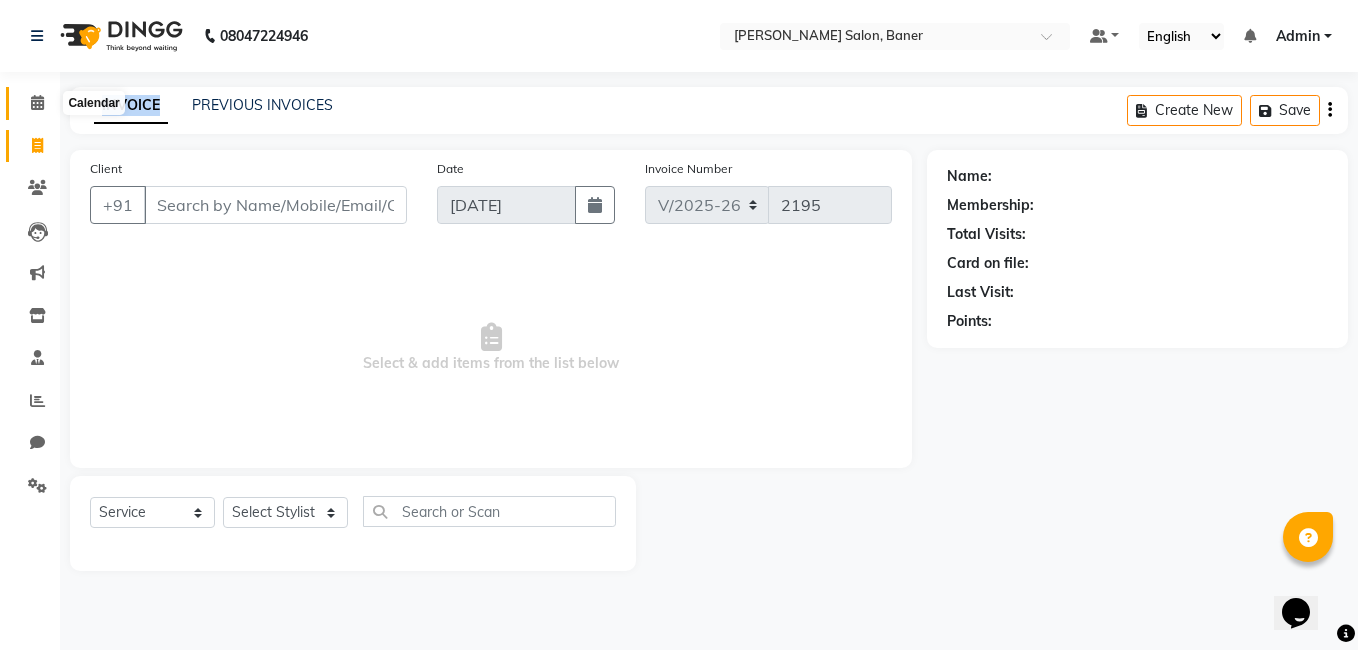 click 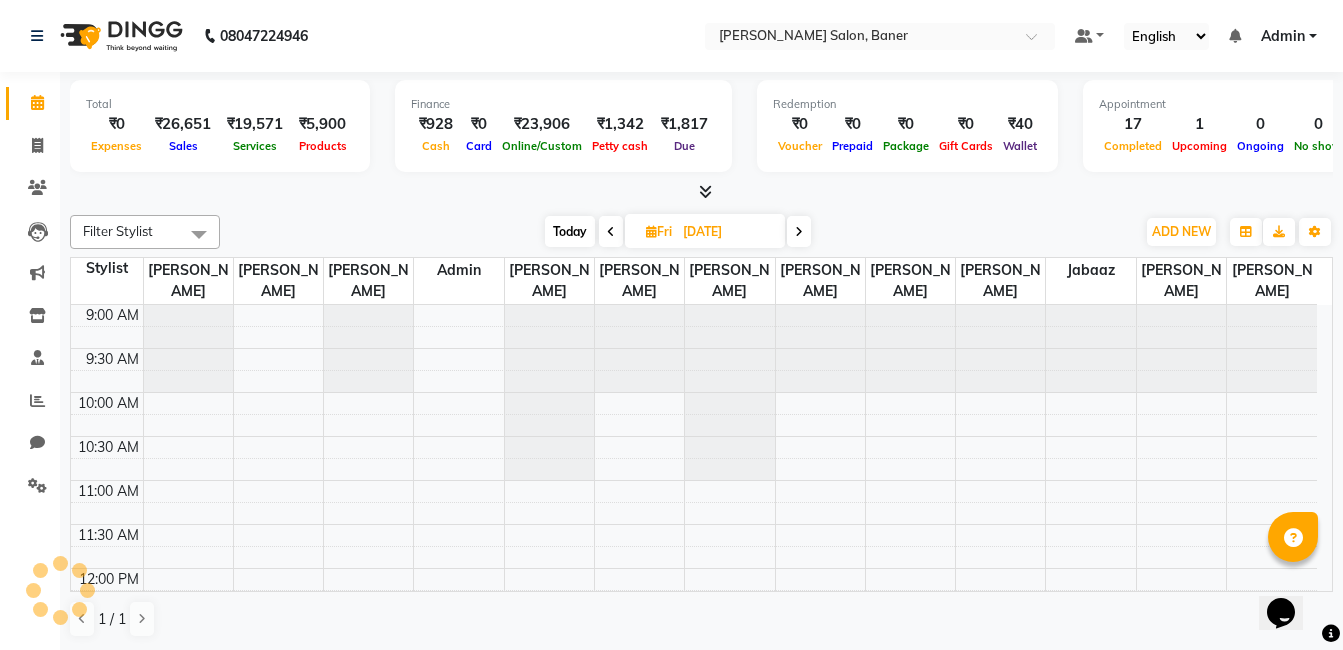 scroll, scrollTop: 840, scrollLeft: 0, axis: vertical 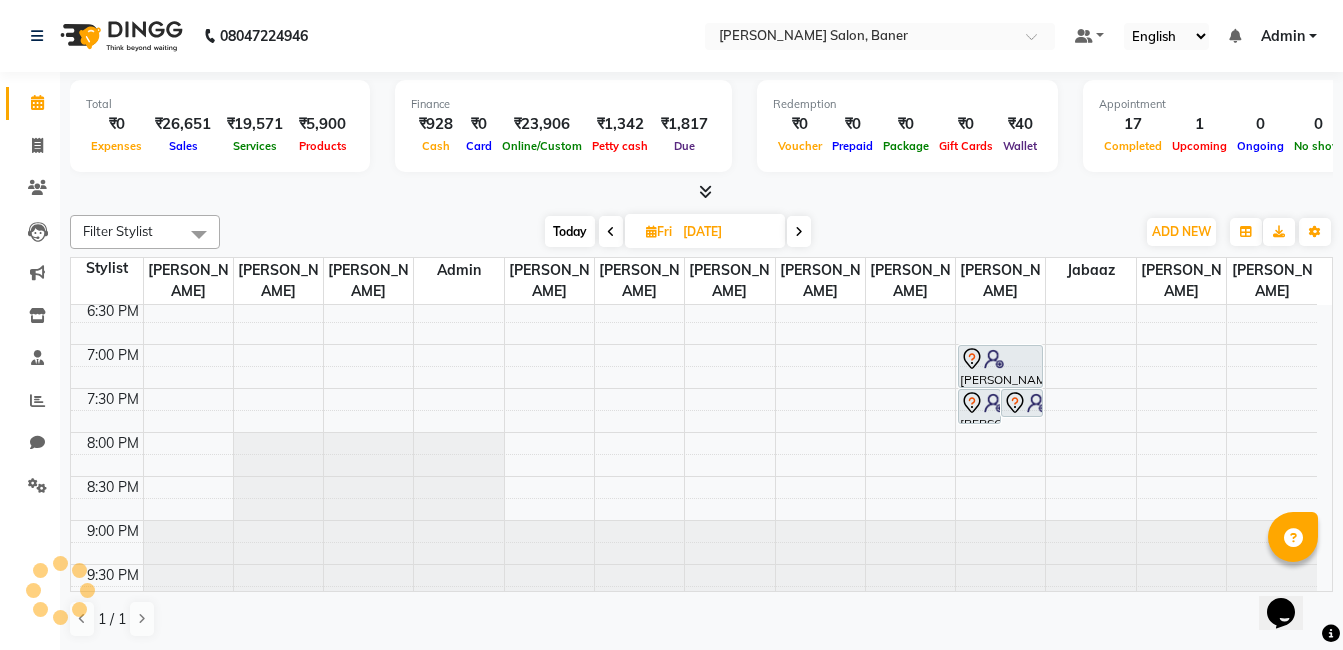 click on "Total  ₹0  Expenses ₹26,651  Sales ₹19,571  Services ₹5,900  Products Finance  ₹928  Cash ₹0  Card ₹23,906  Online/Custom ₹1,342 [PERSON_NAME] cash ₹1,817 Due  Redemption  ₹0 Voucher ₹0 Prepaid ₹0 Package ₹0  Gift Cards ₹40  Wallet  Appointment  17 Completed 1 Upcoming 0 Ongoing 0 No show  Other sales  ₹0  Packages ₹1,180  Memberships ₹0  Vouchers ₹0  Prepaids ₹0  Gift Cards" at bounding box center [701, 137] 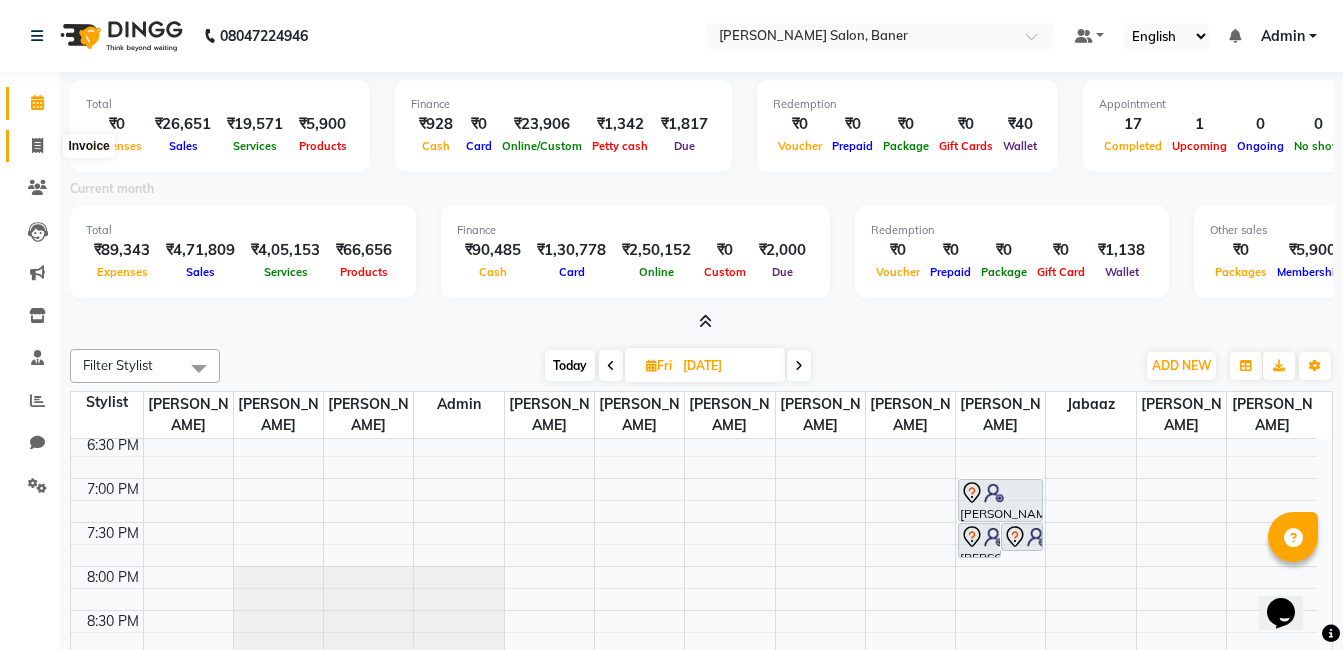 click 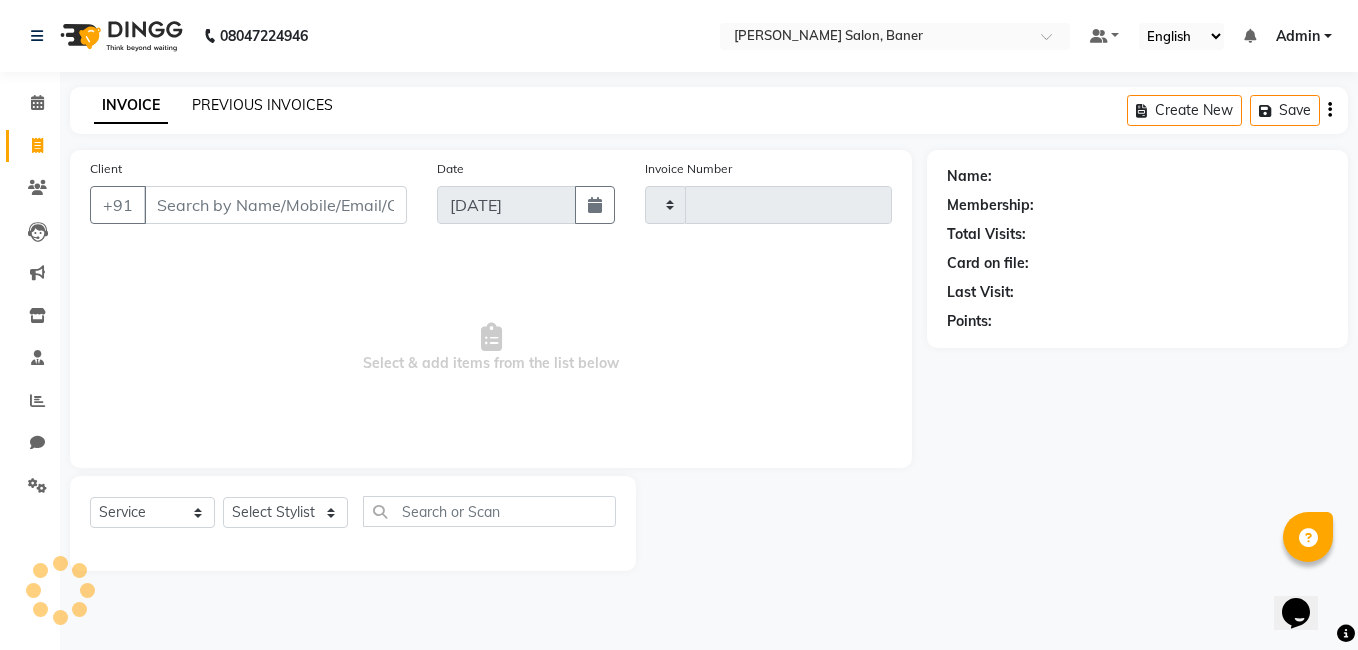click on "PREVIOUS INVOICES" 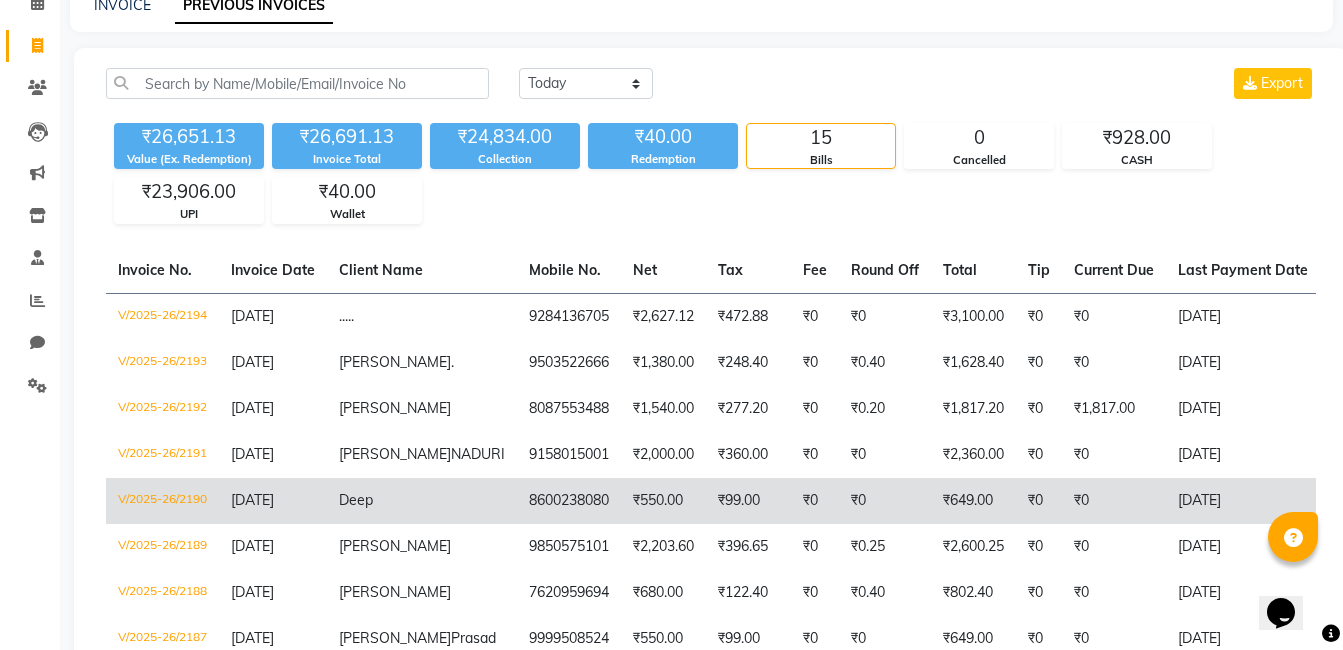 scroll, scrollTop: 300, scrollLeft: 0, axis: vertical 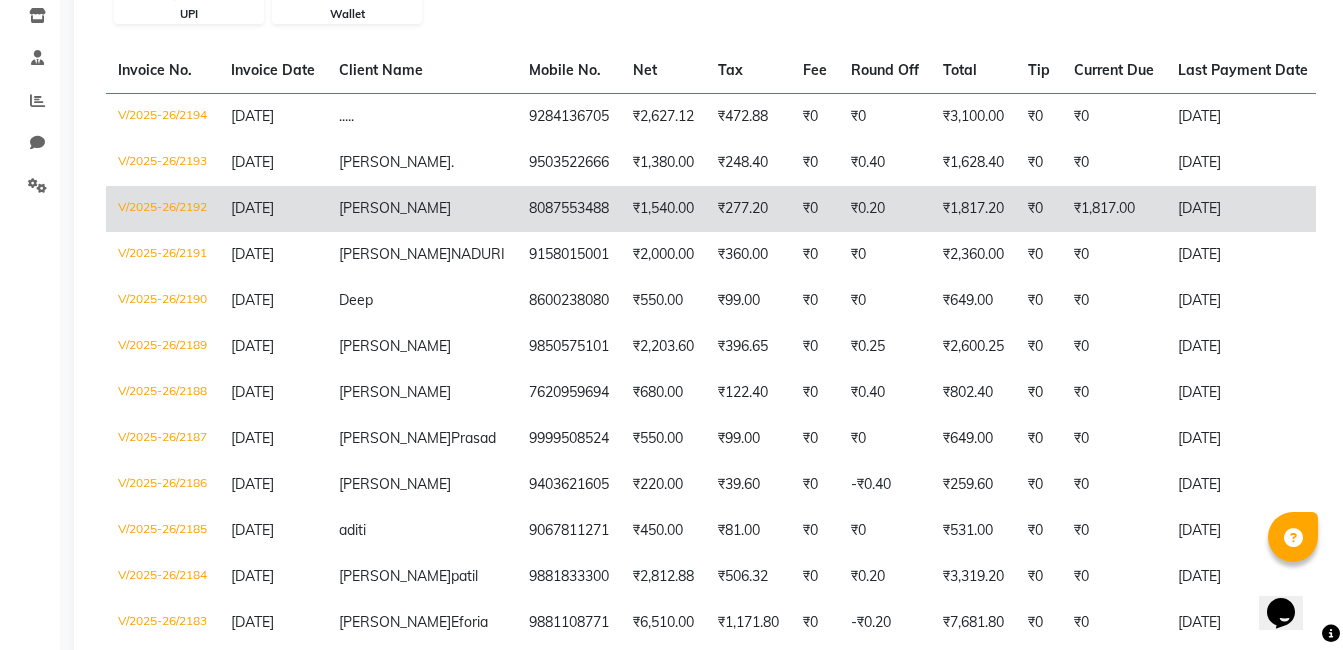 click on "₹0" 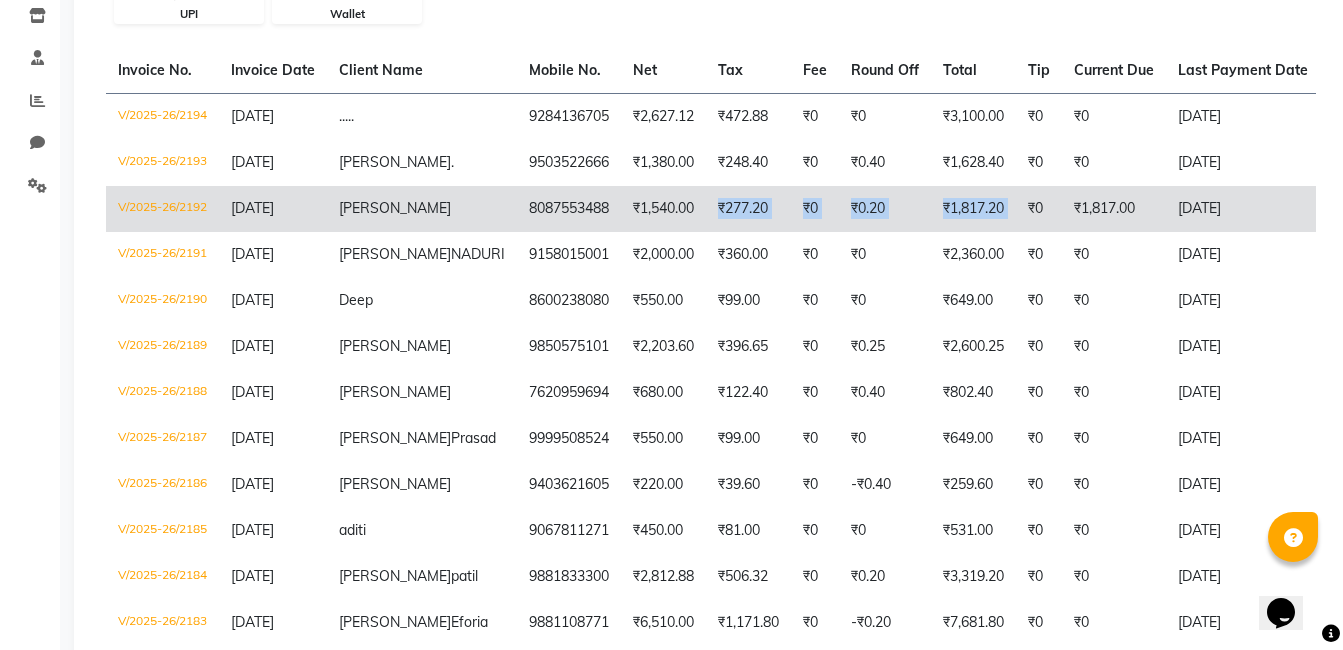 drag, startPoint x: 619, startPoint y: 235, endPoint x: 966, endPoint y: 244, distance: 347.1167 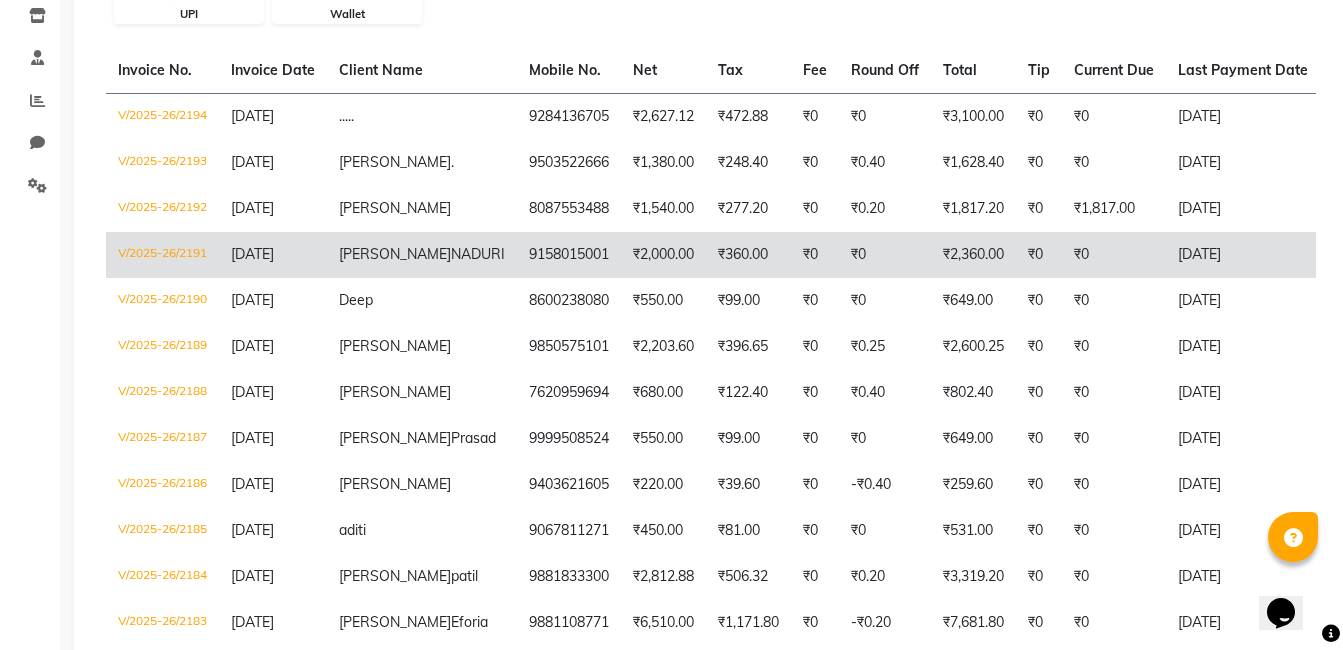 scroll, scrollTop: 0, scrollLeft: 482, axis: horizontal 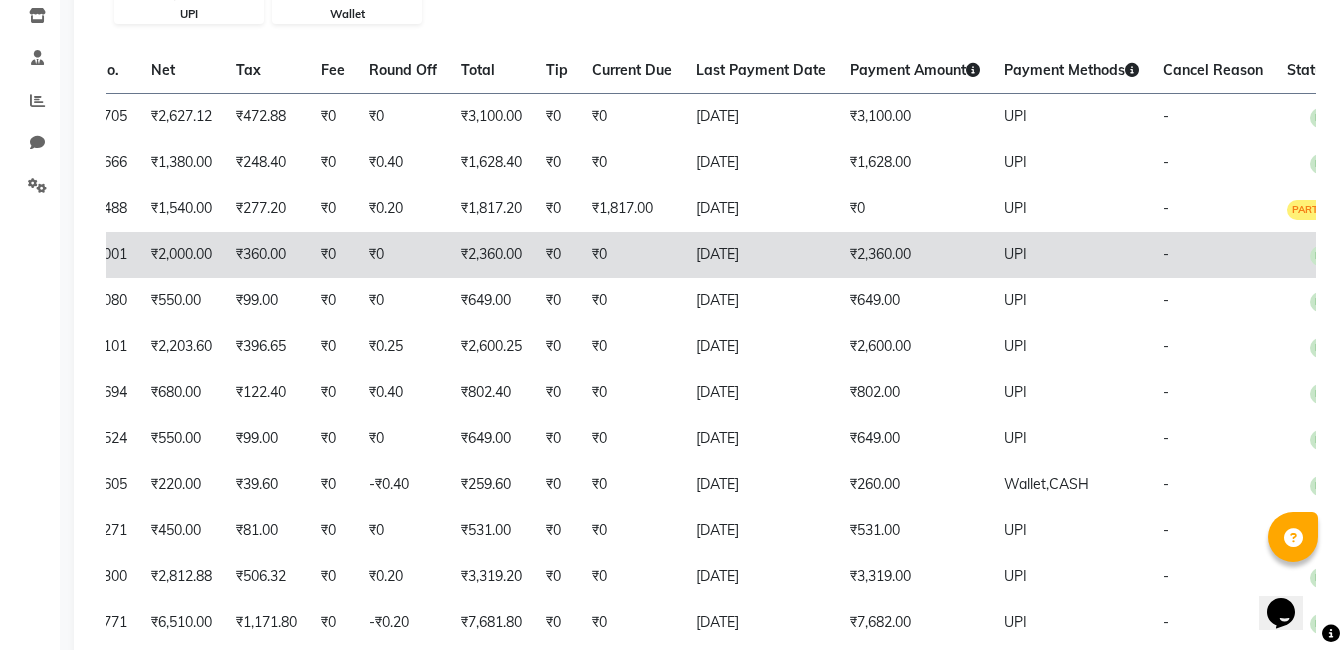 drag, startPoint x: 743, startPoint y: 300, endPoint x: 816, endPoint y: 304, distance: 73.109505 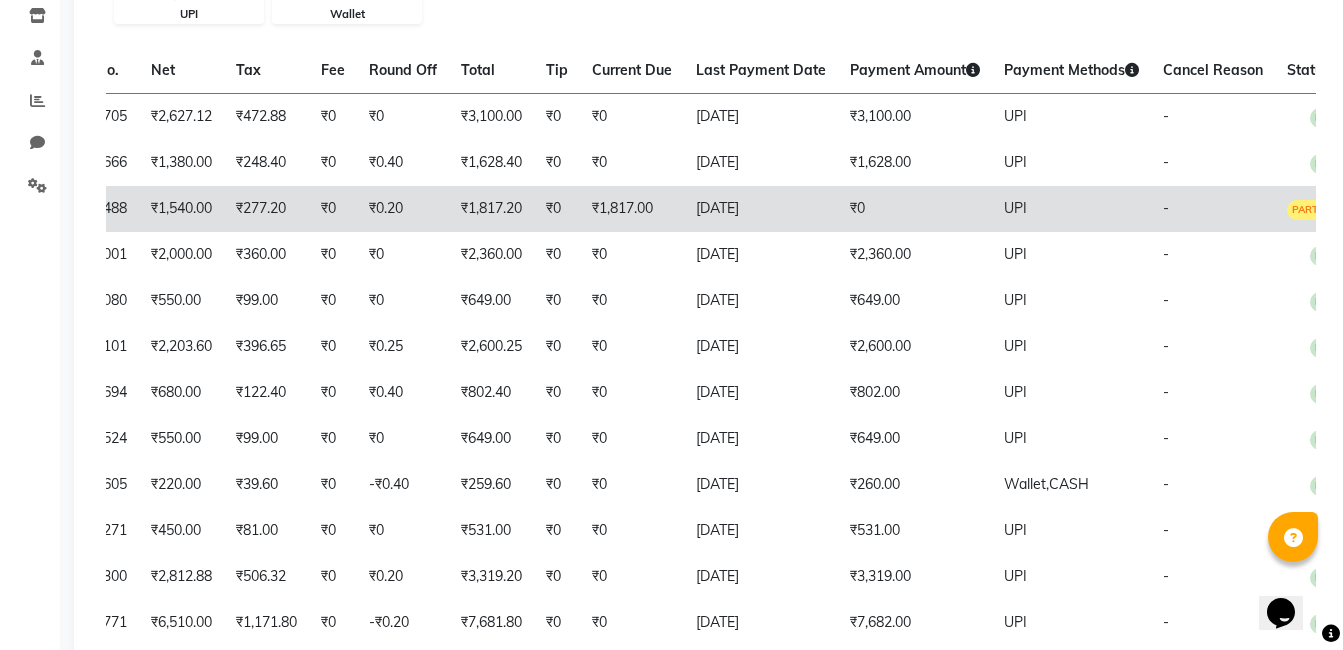click on "UPI" 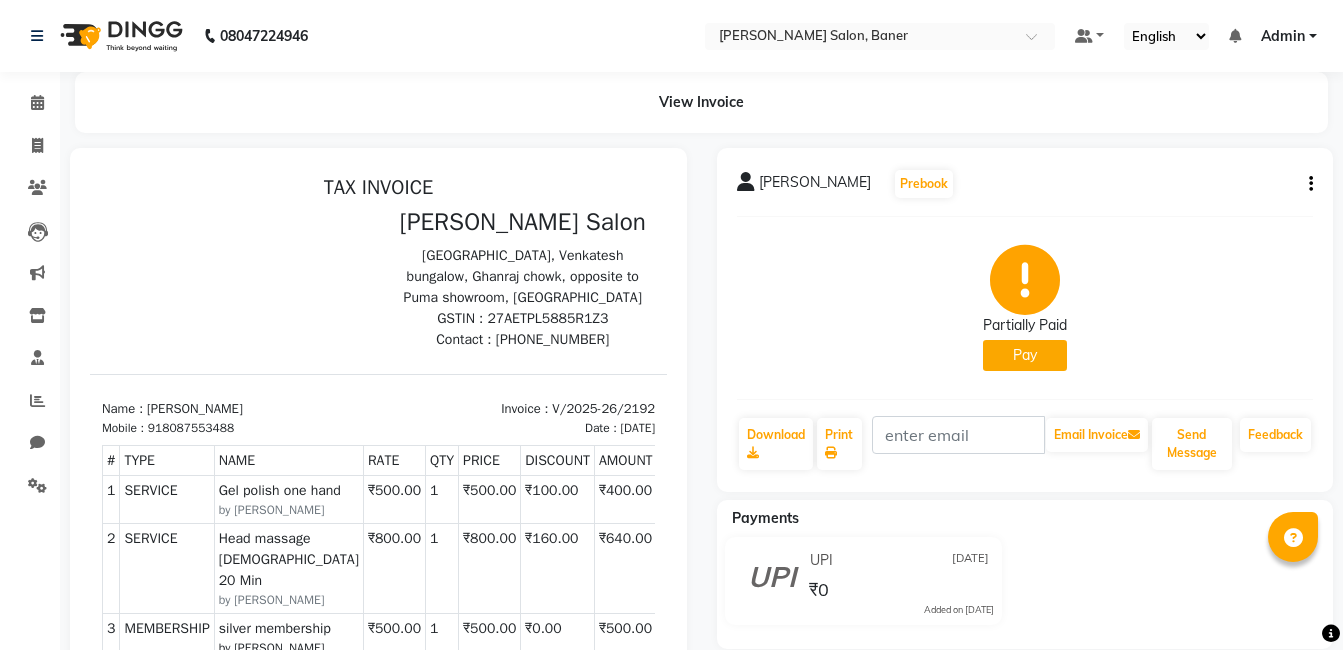 scroll, scrollTop: 0, scrollLeft: 0, axis: both 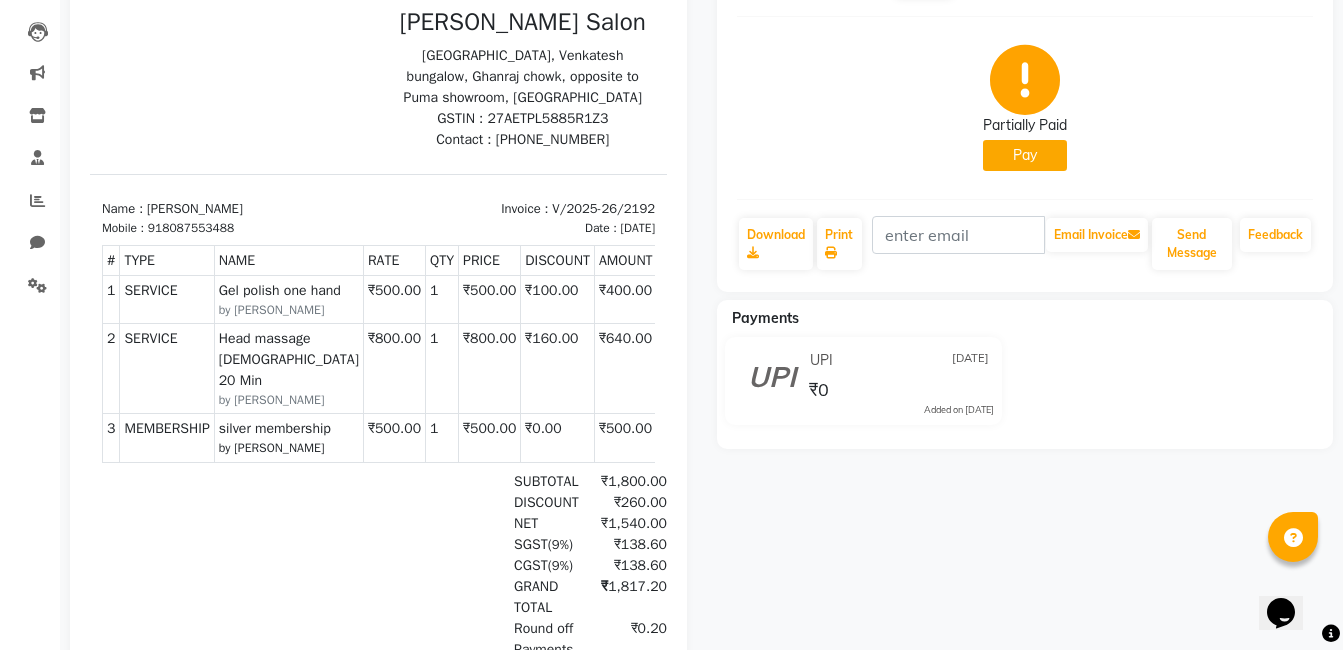 click on "Pay" 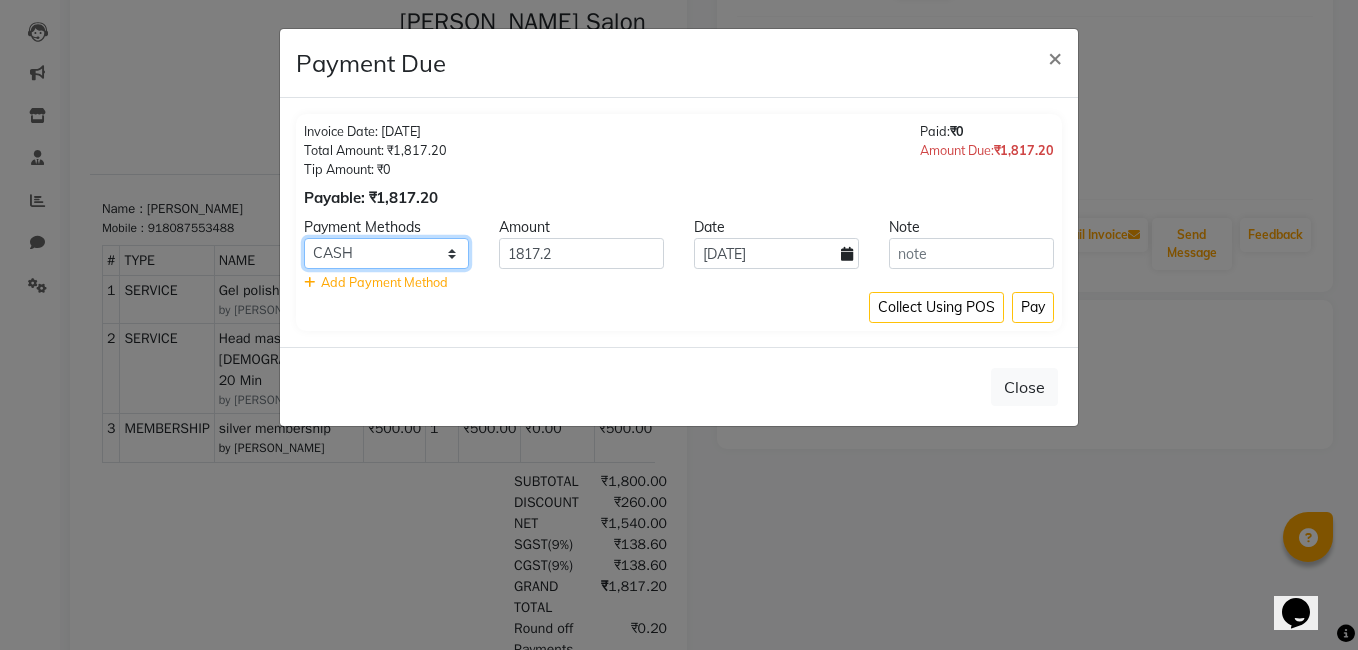 click on "Complimentary CARD UPI CASH Family" 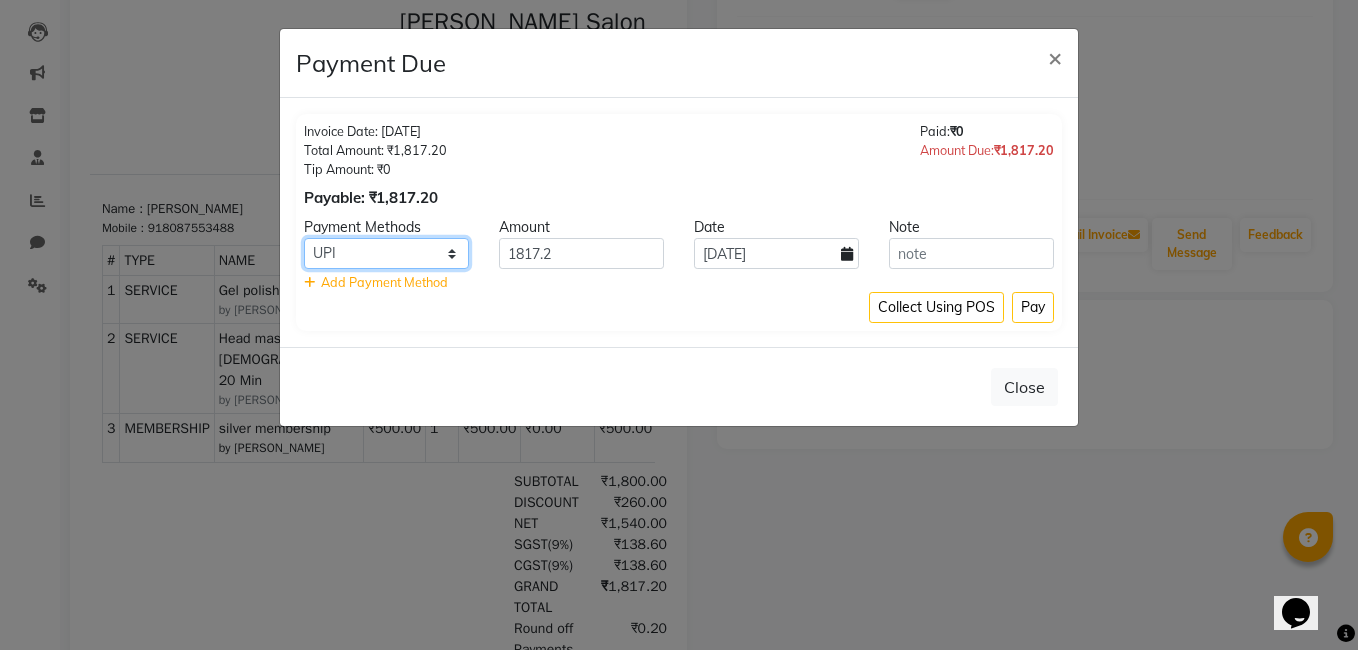 click on "Complimentary CARD UPI CASH Family" 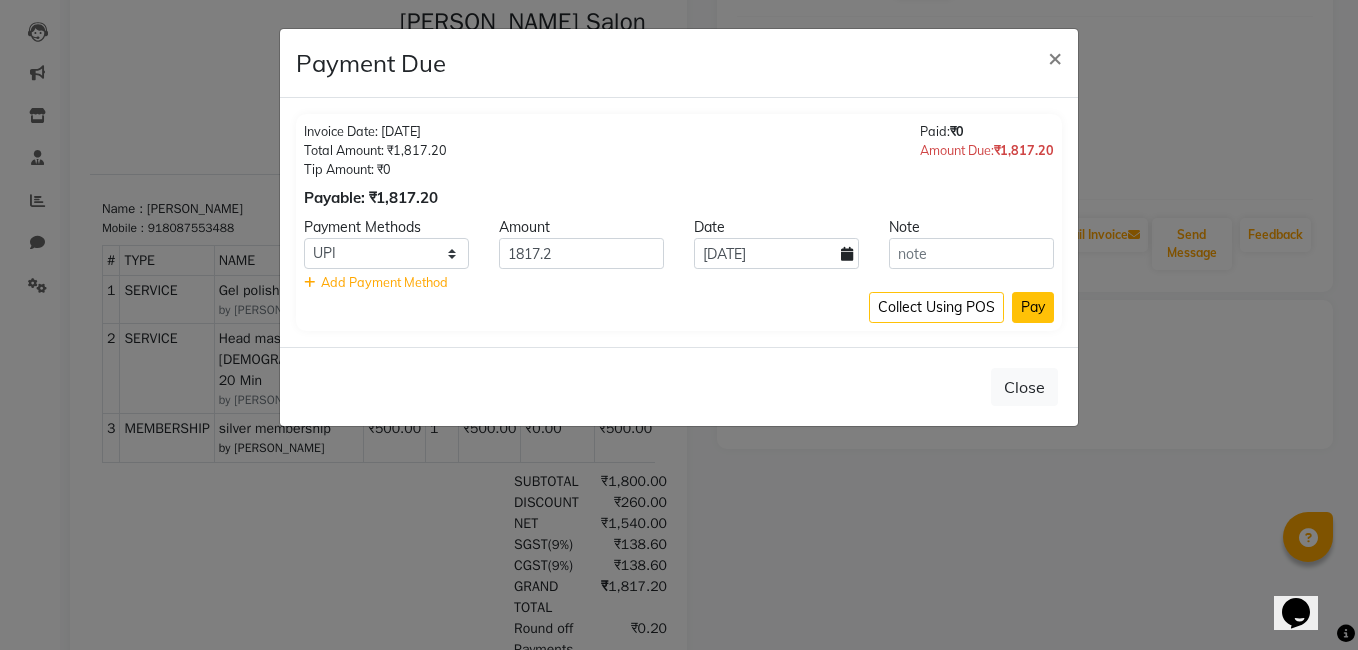 click on "Pay" 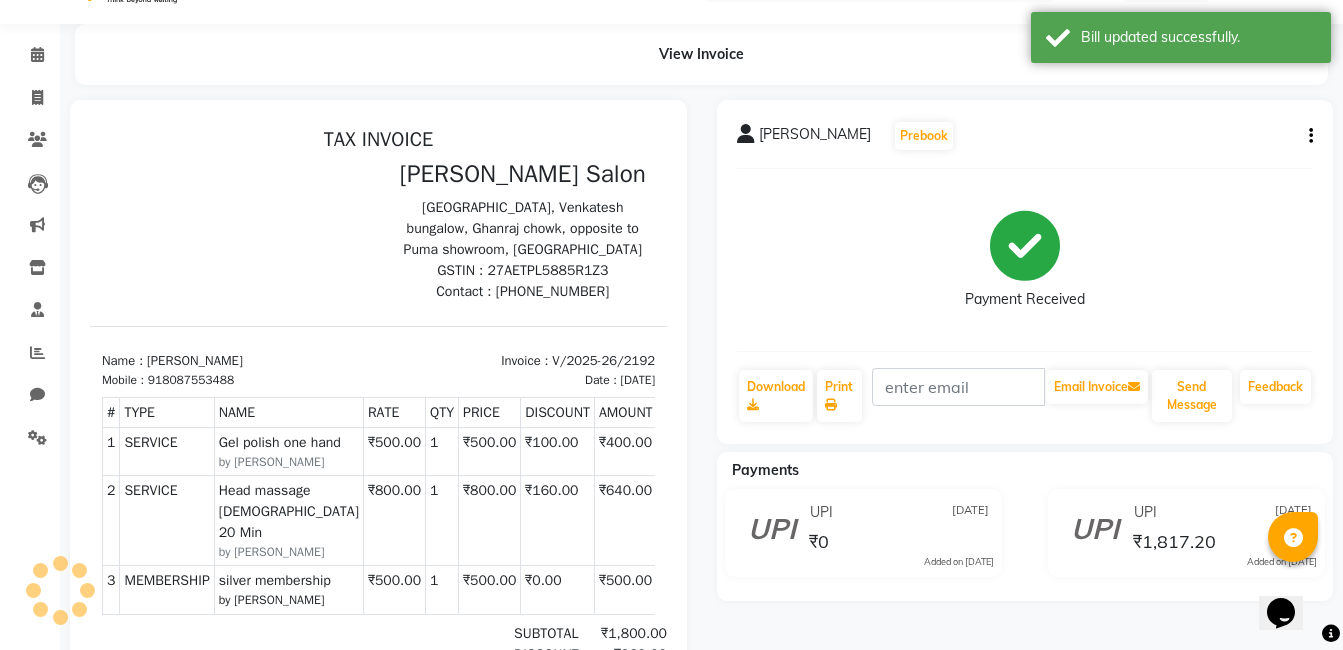 scroll, scrollTop: 0, scrollLeft: 0, axis: both 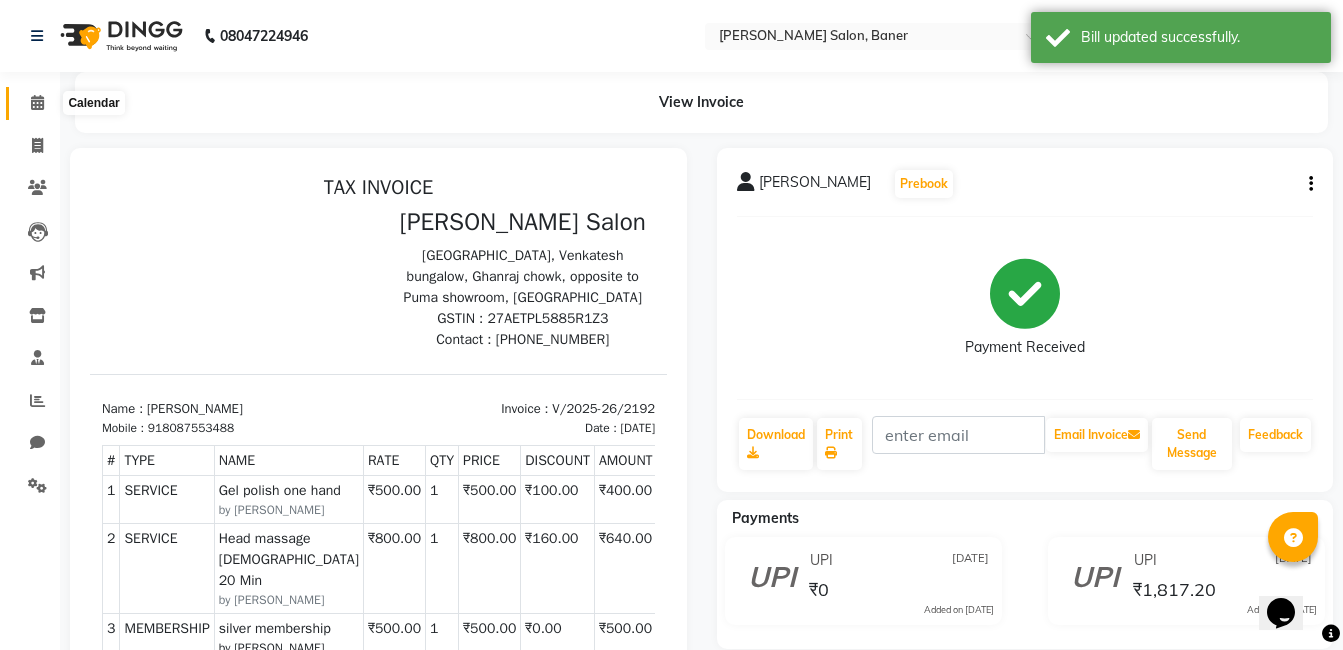 click 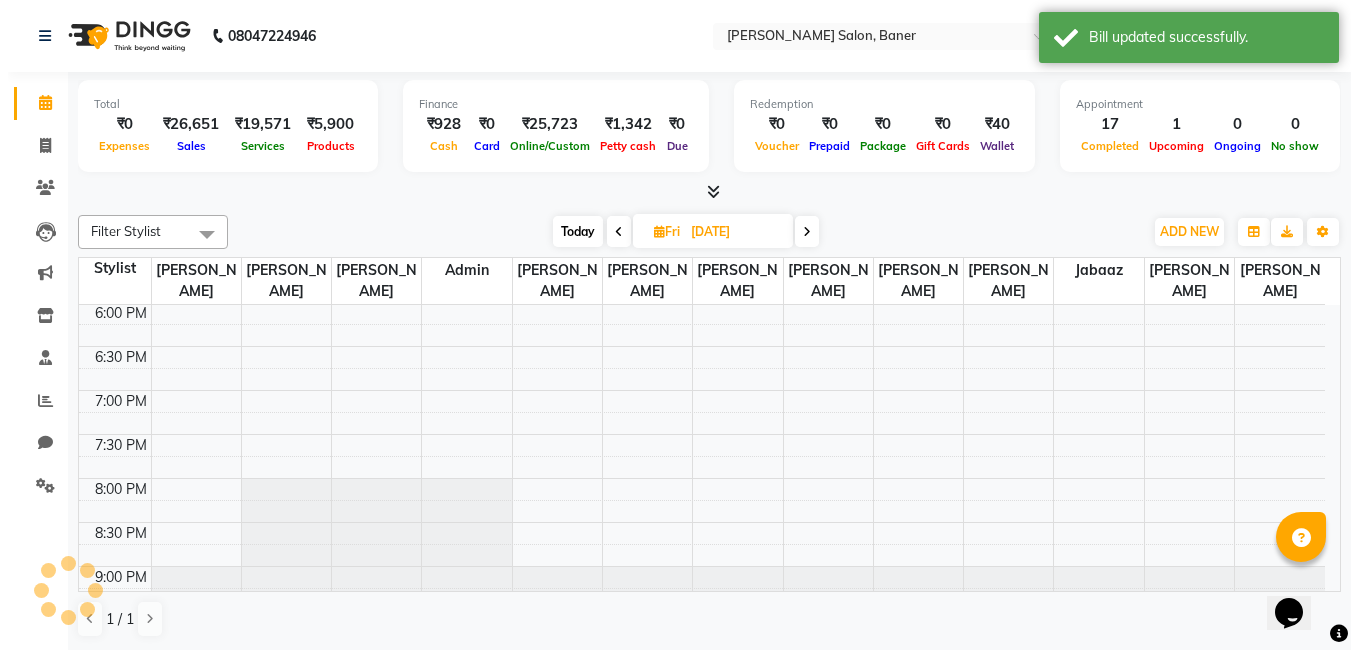 scroll, scrollTop: 0, scrollLeft: 0, axis: both 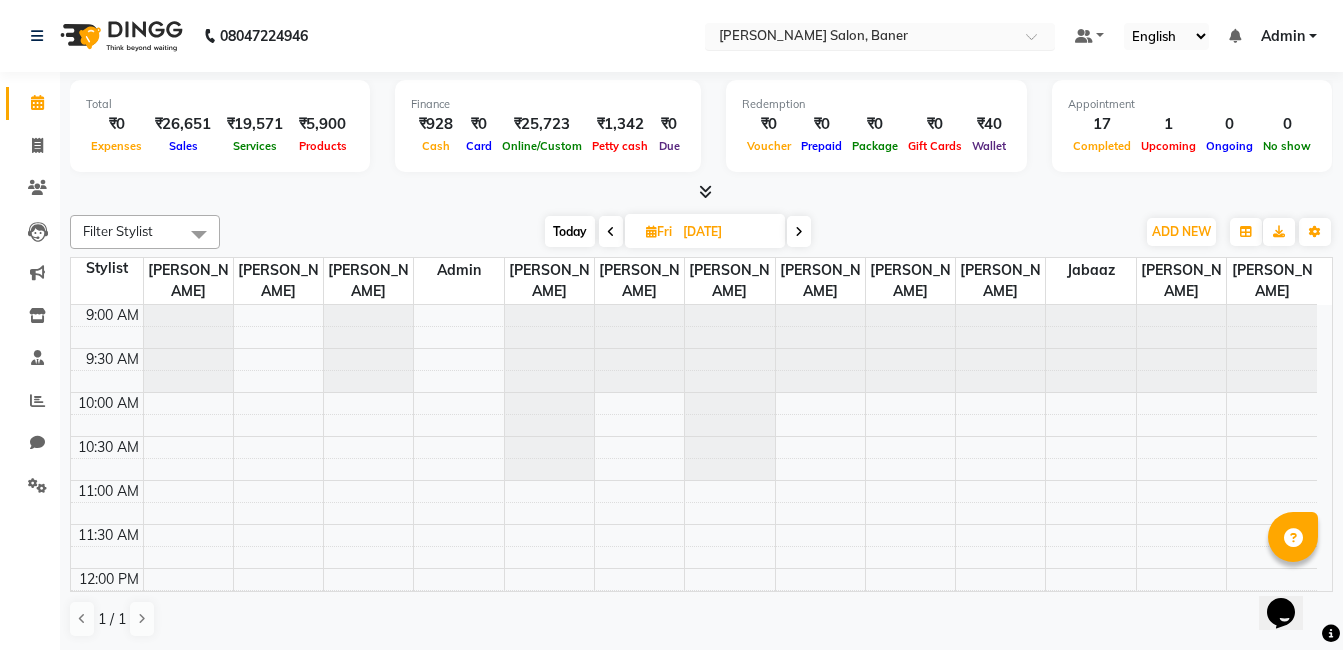 click at bounding box center (860, 38) 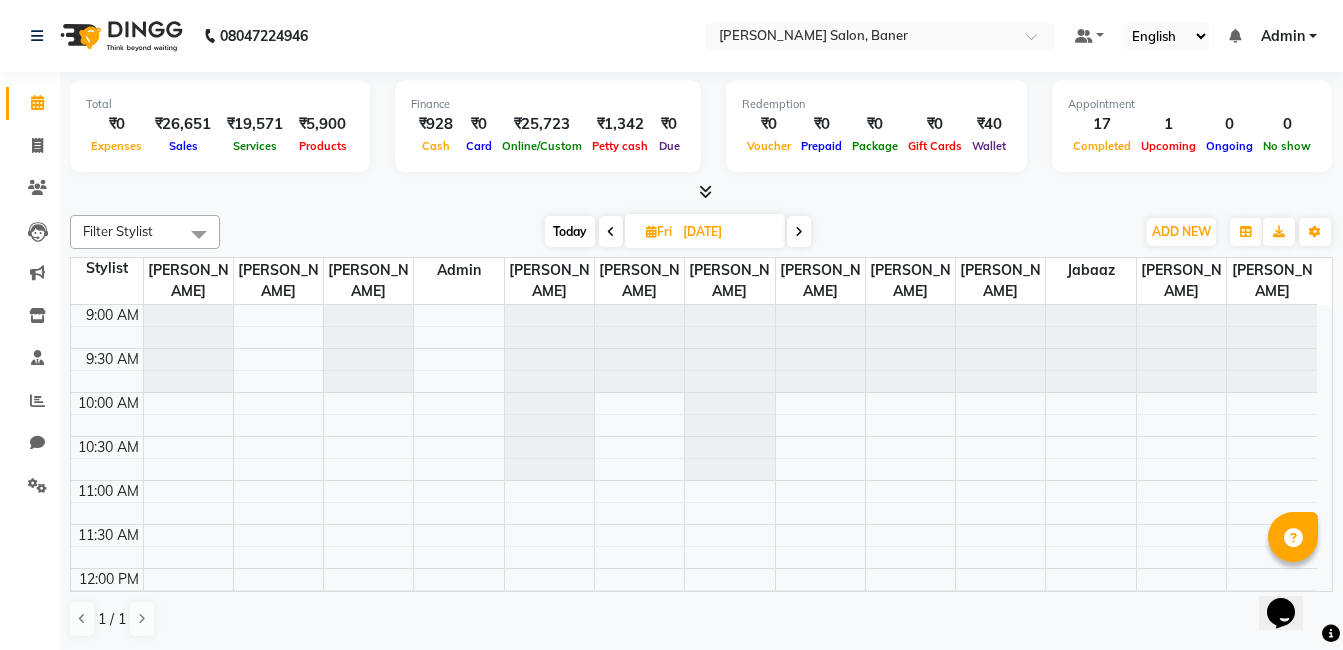 click on "Admin" at bounding box center (1283, 36) 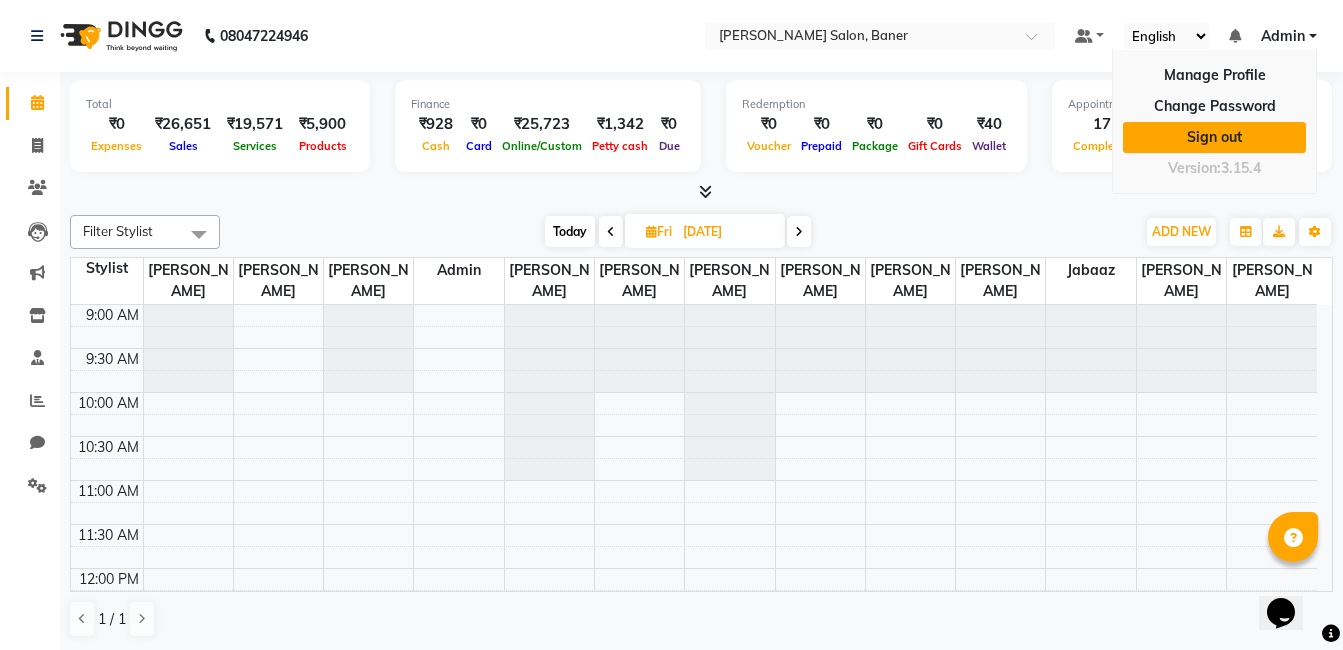 click on "Sign out" at bounding box center (1214, 137) 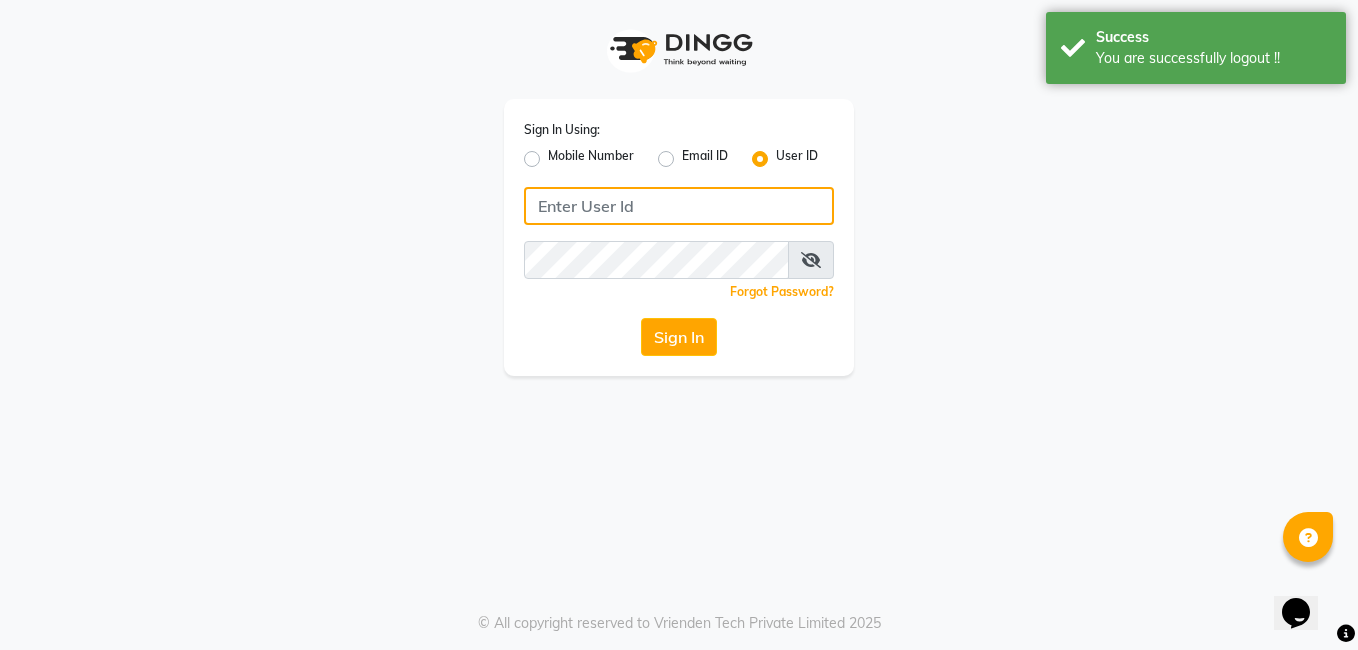 type on "8308252292" 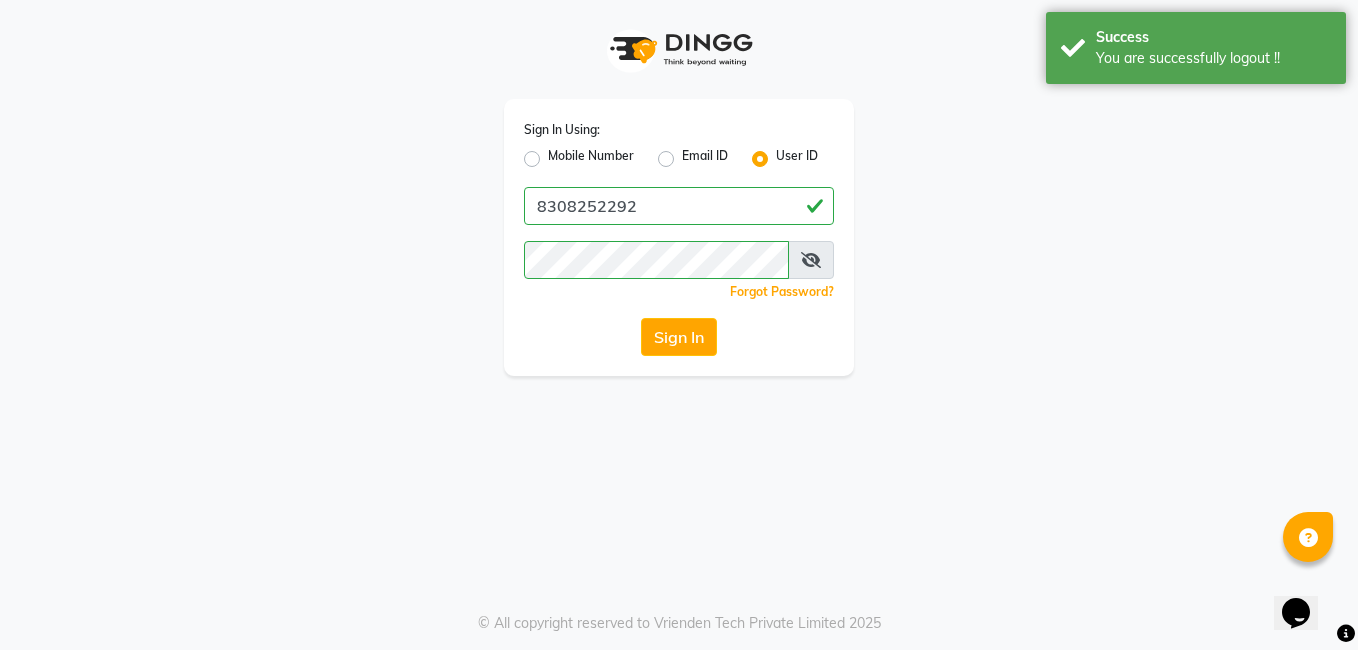 click on "Mobile Number" 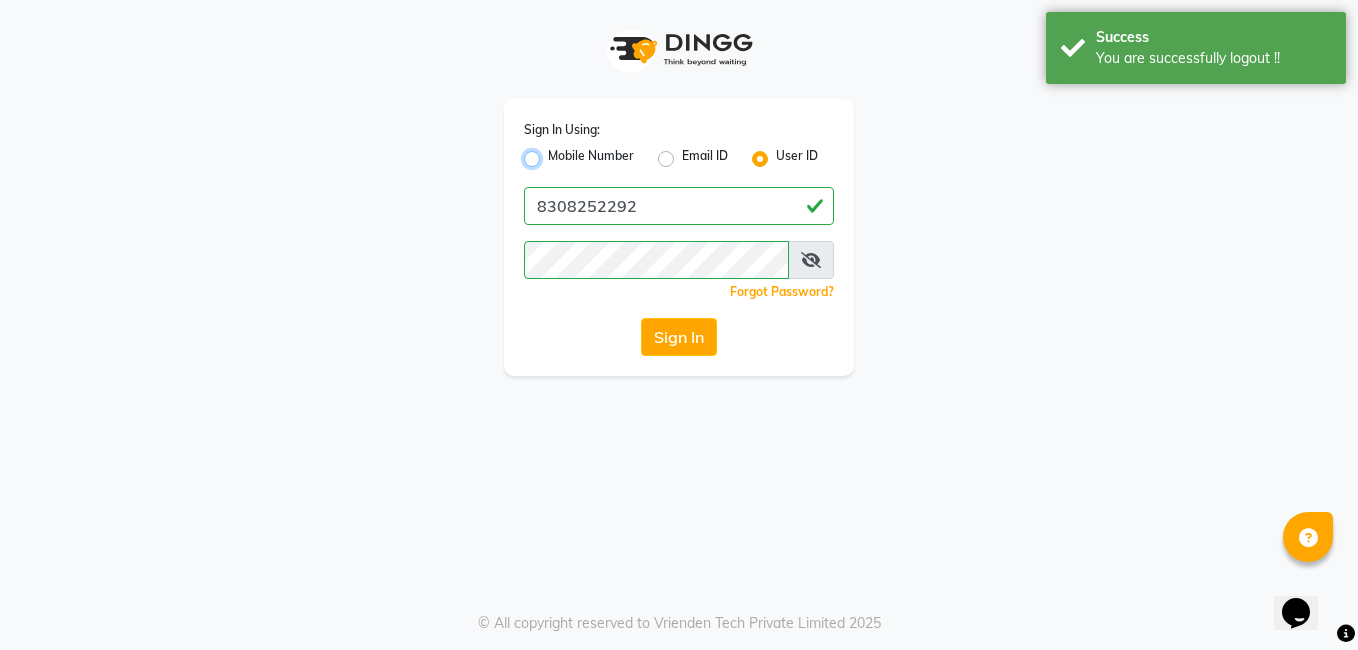 click on "Mobile Number" at bounding box center [554, 153] 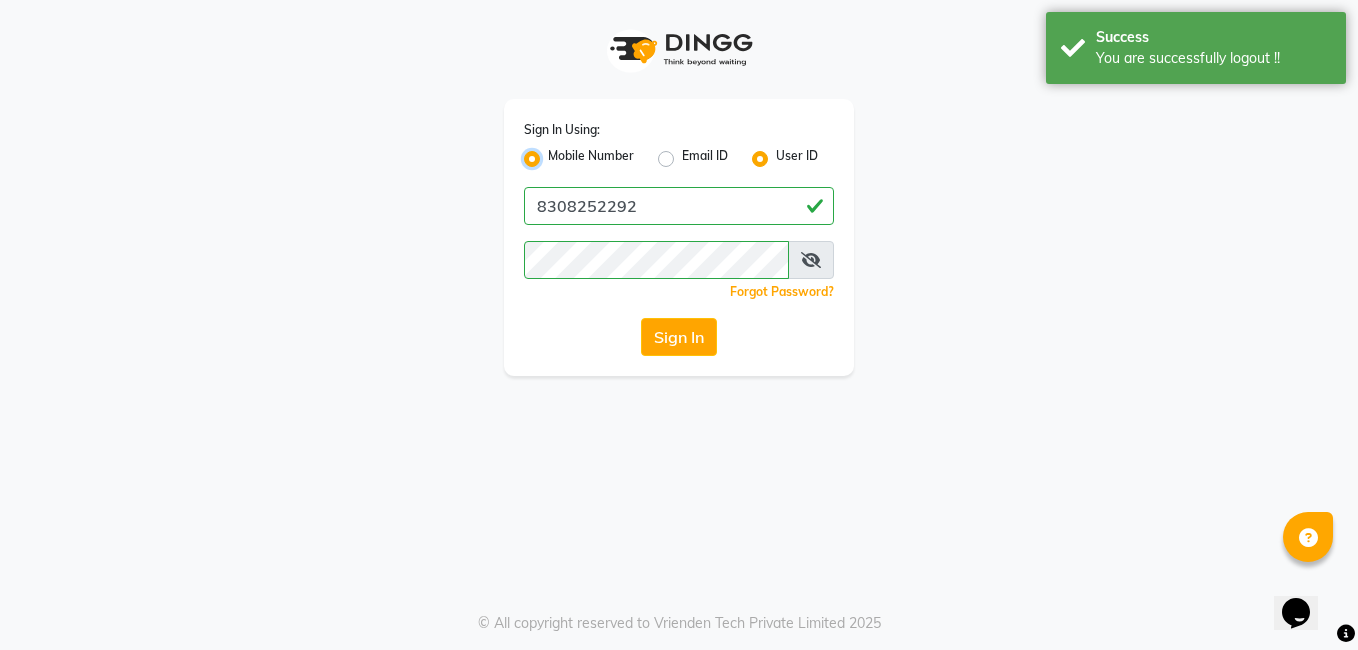 radio on "false" 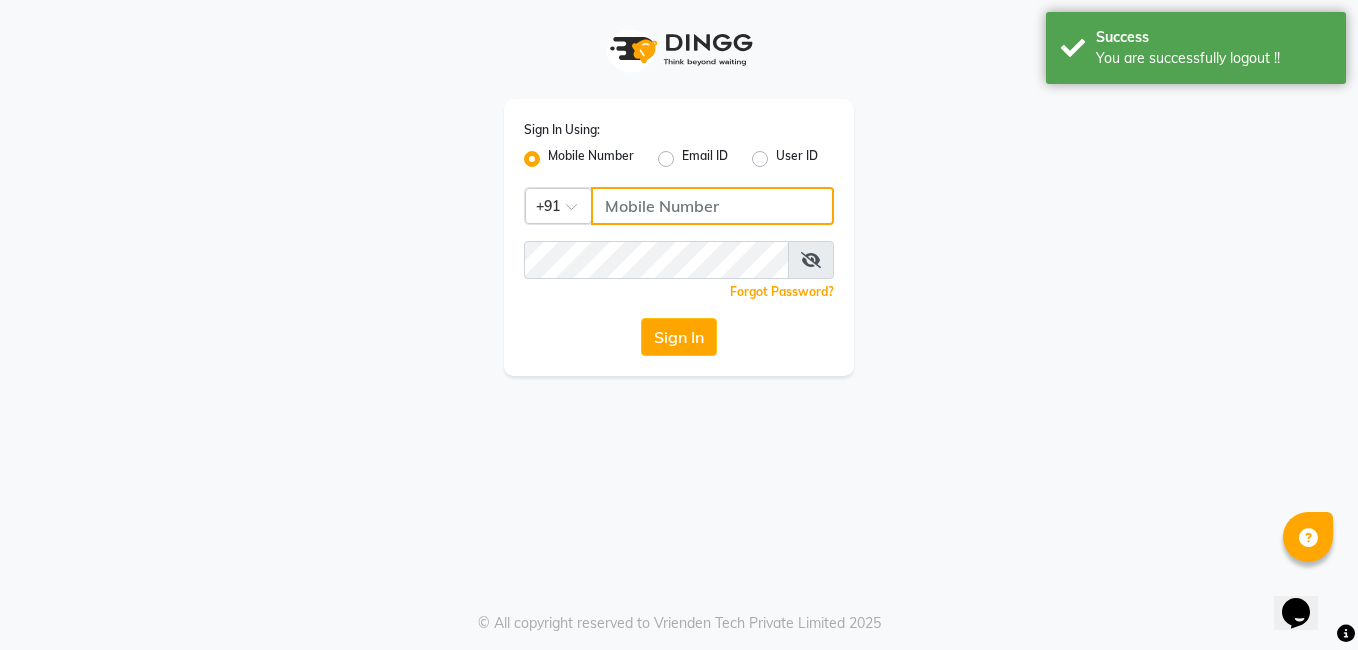 click 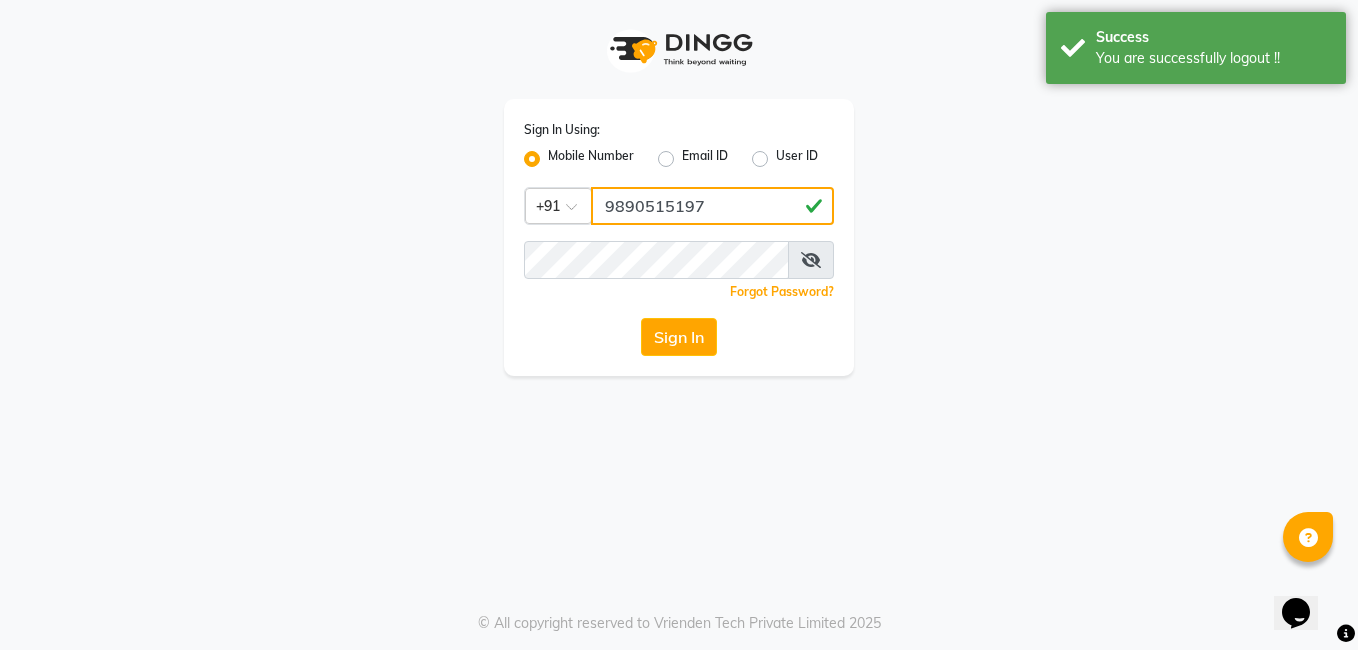type on "9890515197" 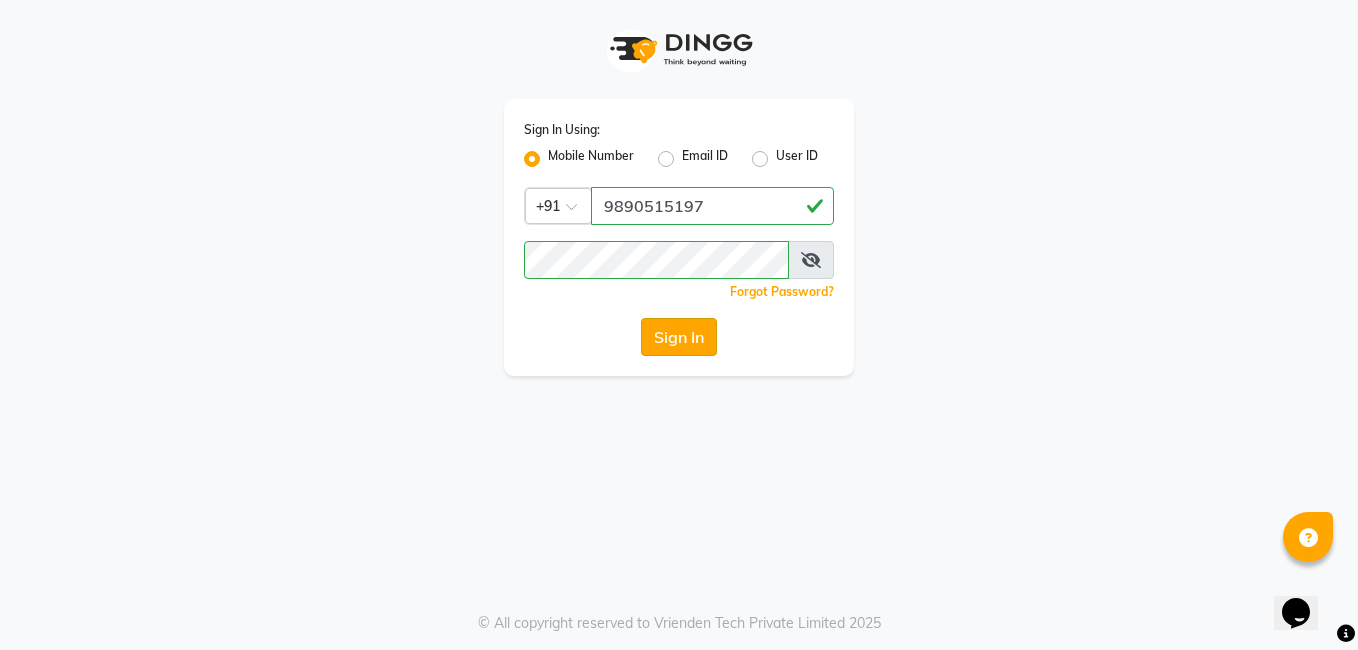 click on "Sign In" 